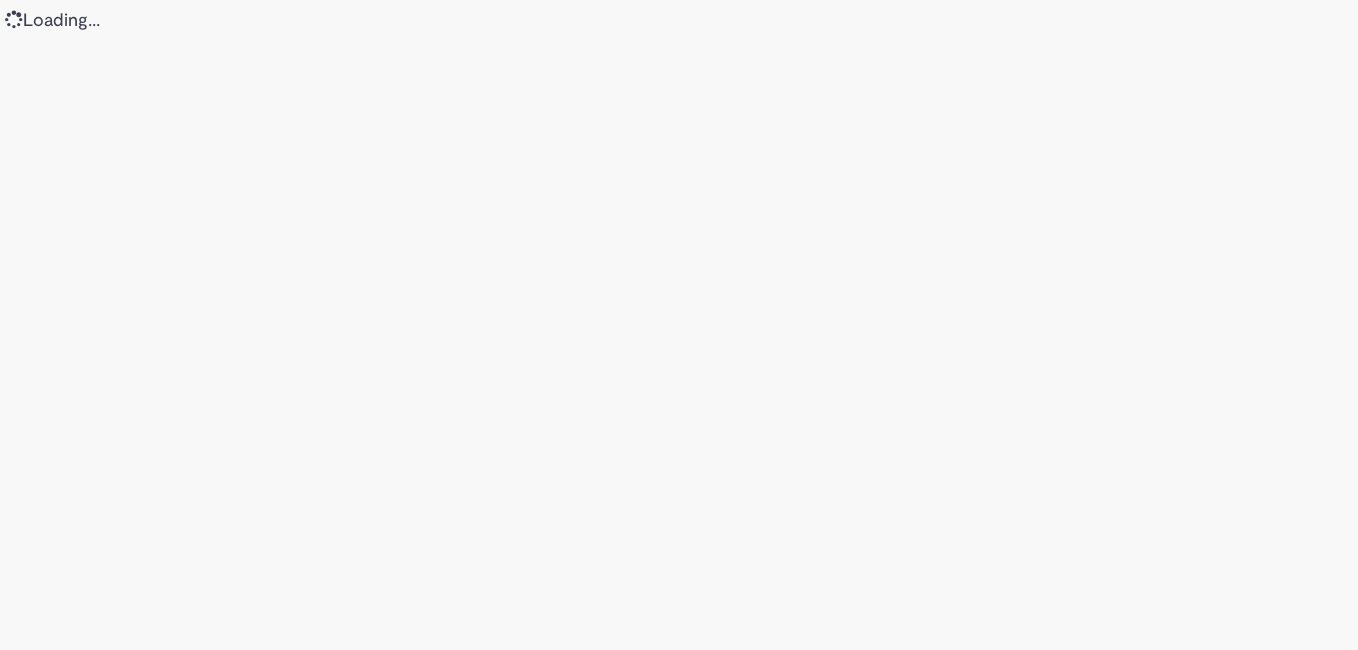scroll, scrollTop: 0, scrollLeft: 0, axis: both 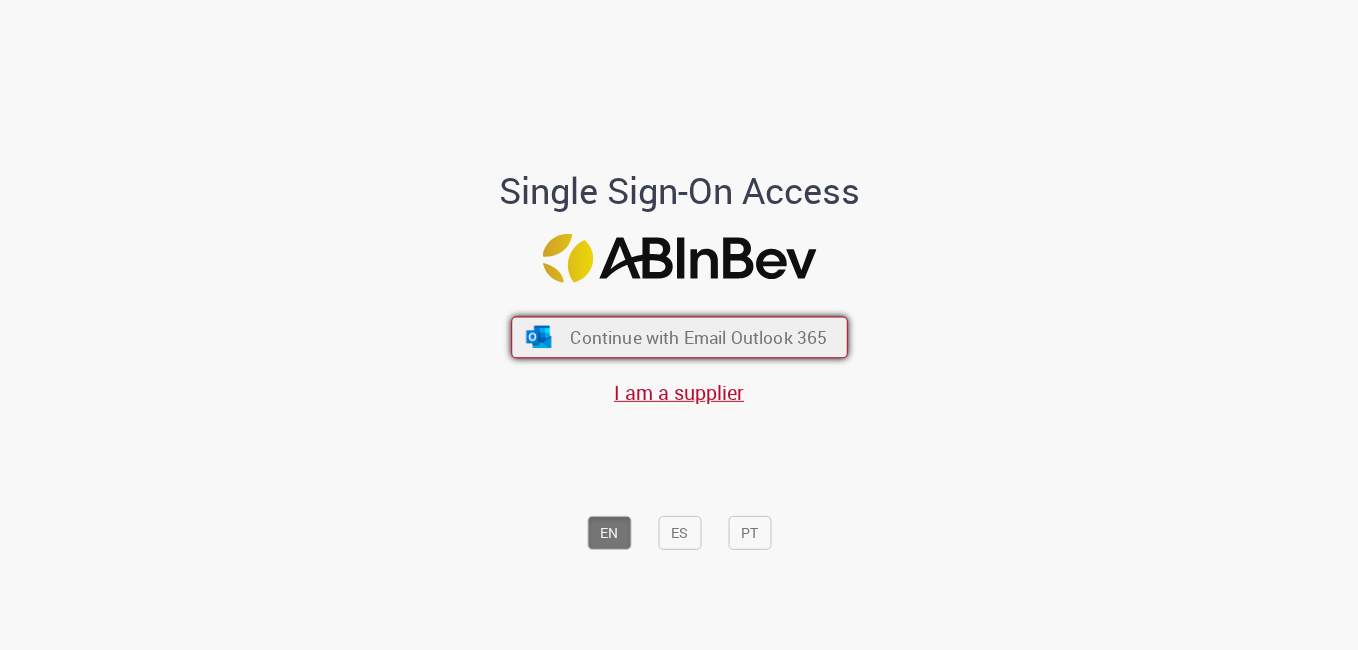 click on "Continue with Email Outlook 365" at bounding box center (679, 338) 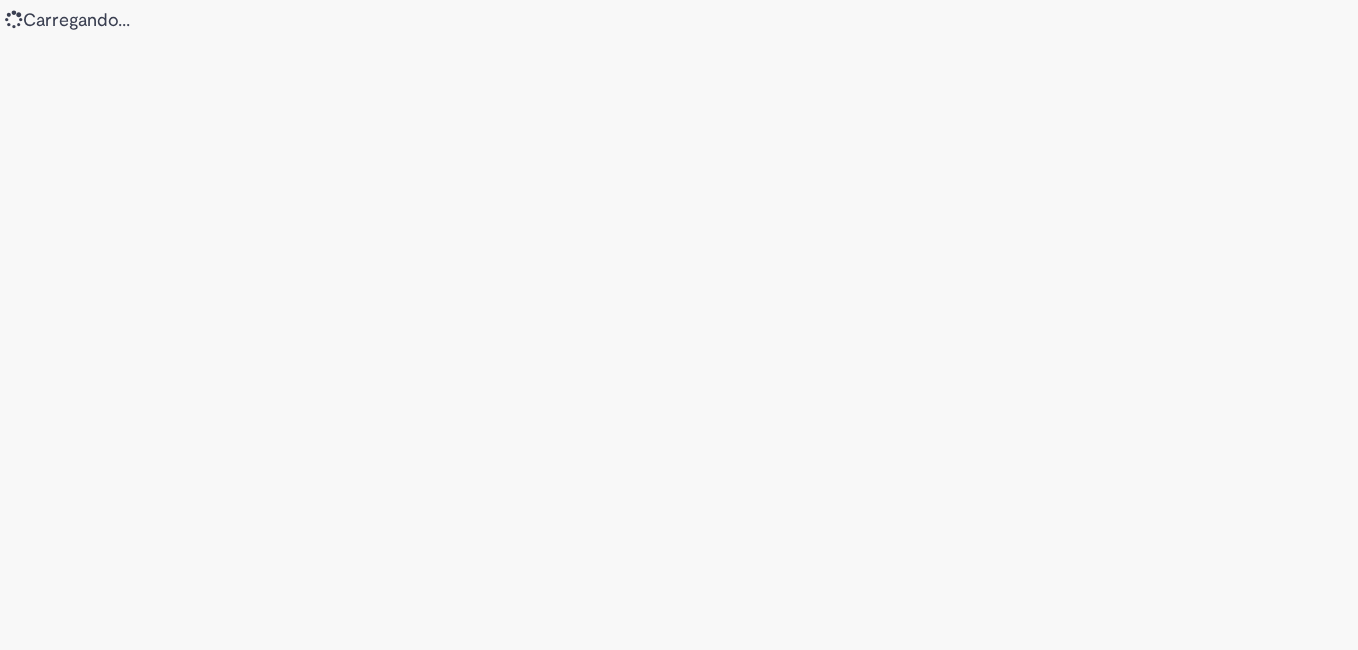 scroll, scrollTop: 0, scrollLeft: 0, axis: both 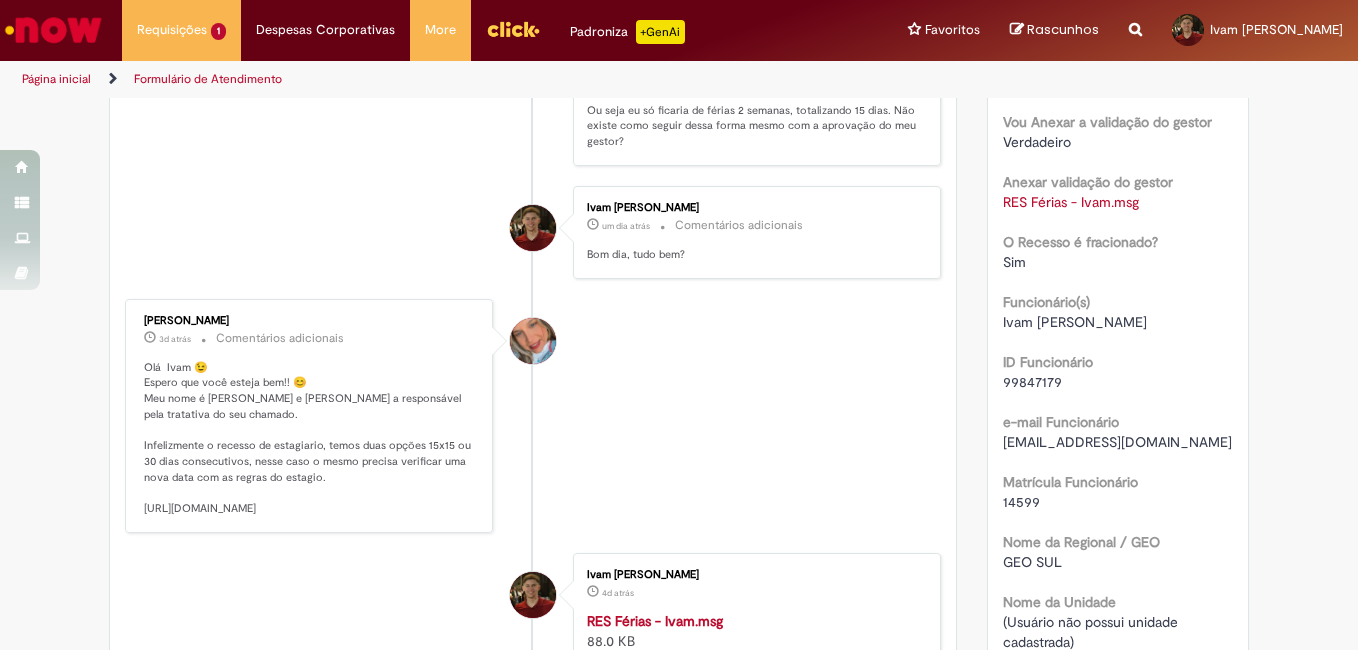 drag, startPoint x: 136, startPoint y: 514, endPoint x: 413, endPoint y: 523, distance: 277.14618 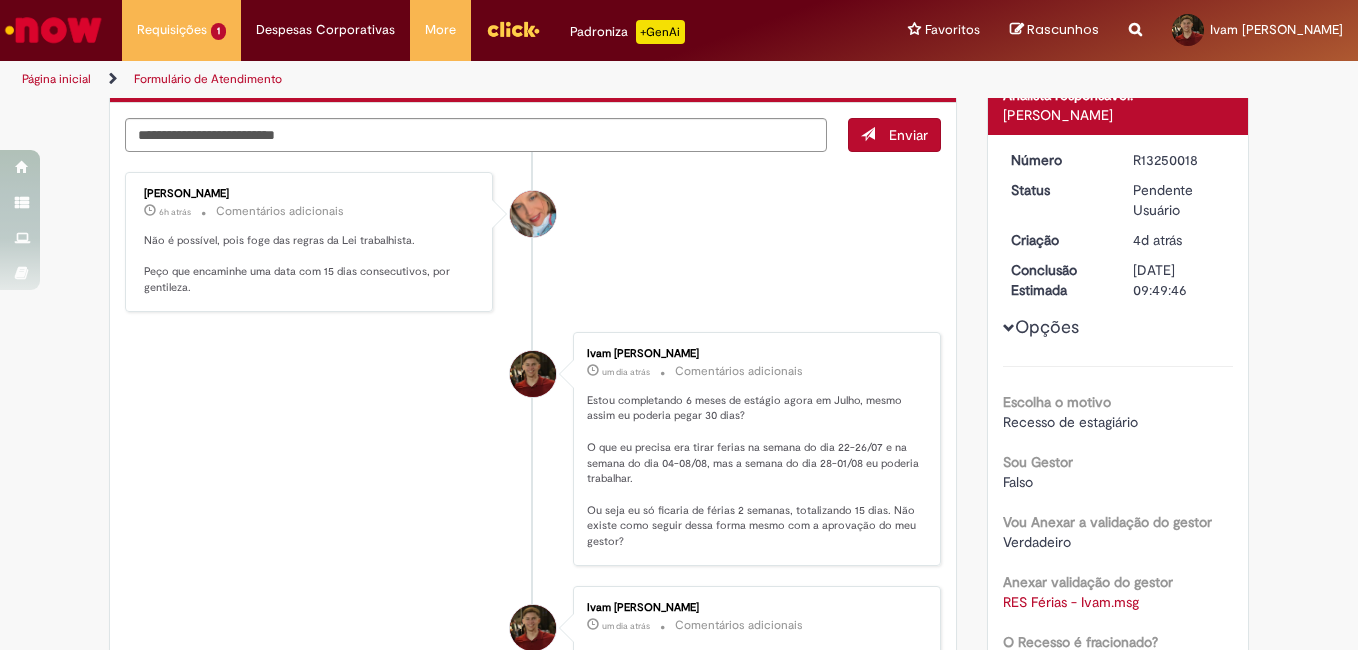 scroll, scrollTop: 0, scrollLeft: 0, axis: both 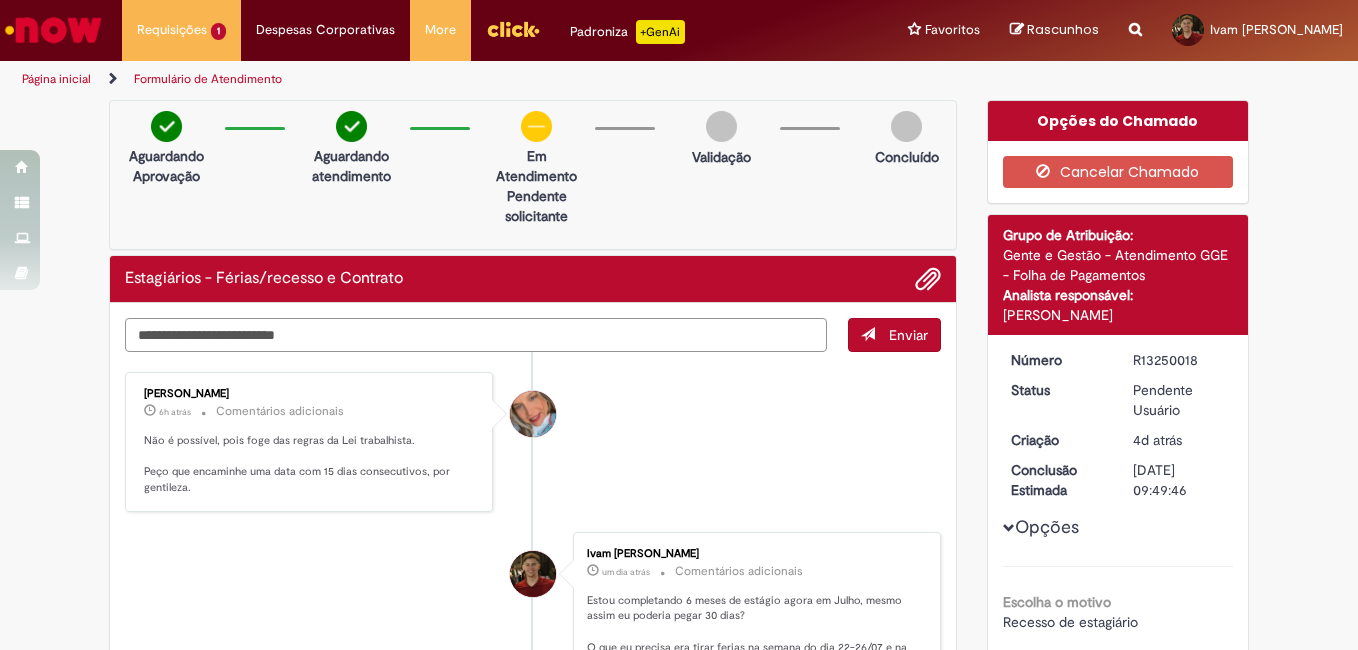click at bounding box center (476, 335) 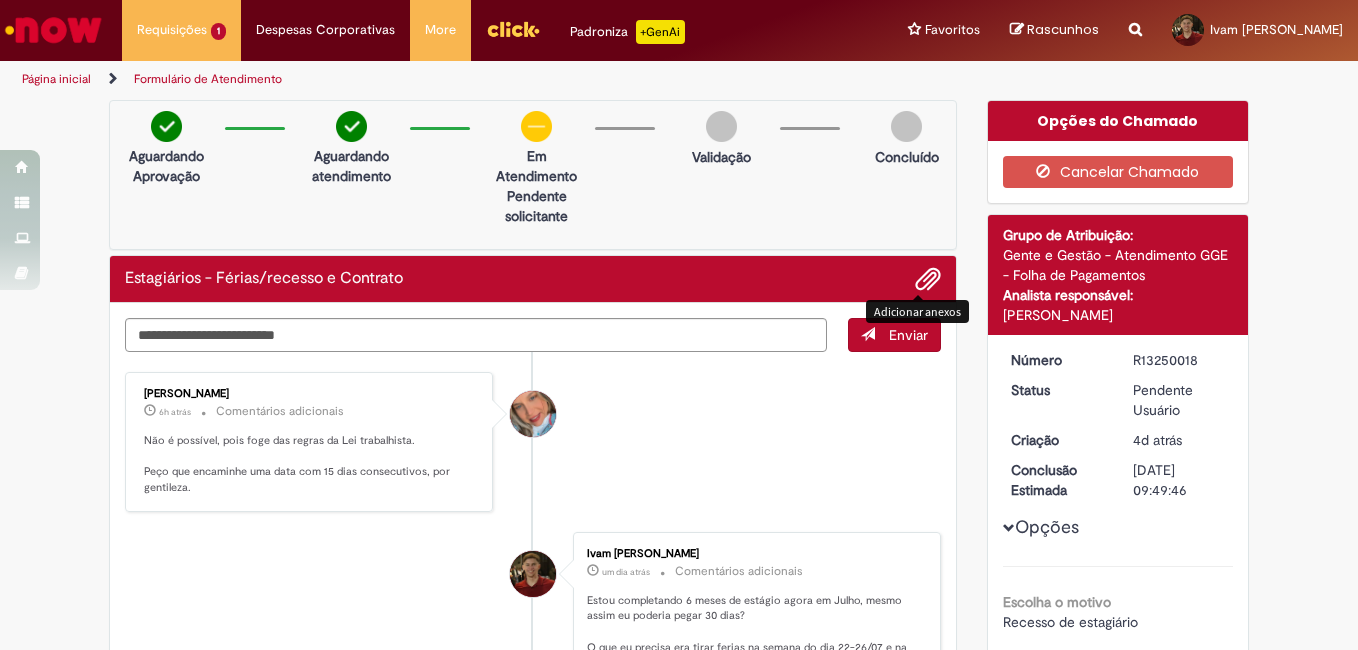 click at bounding box center (928, 280) 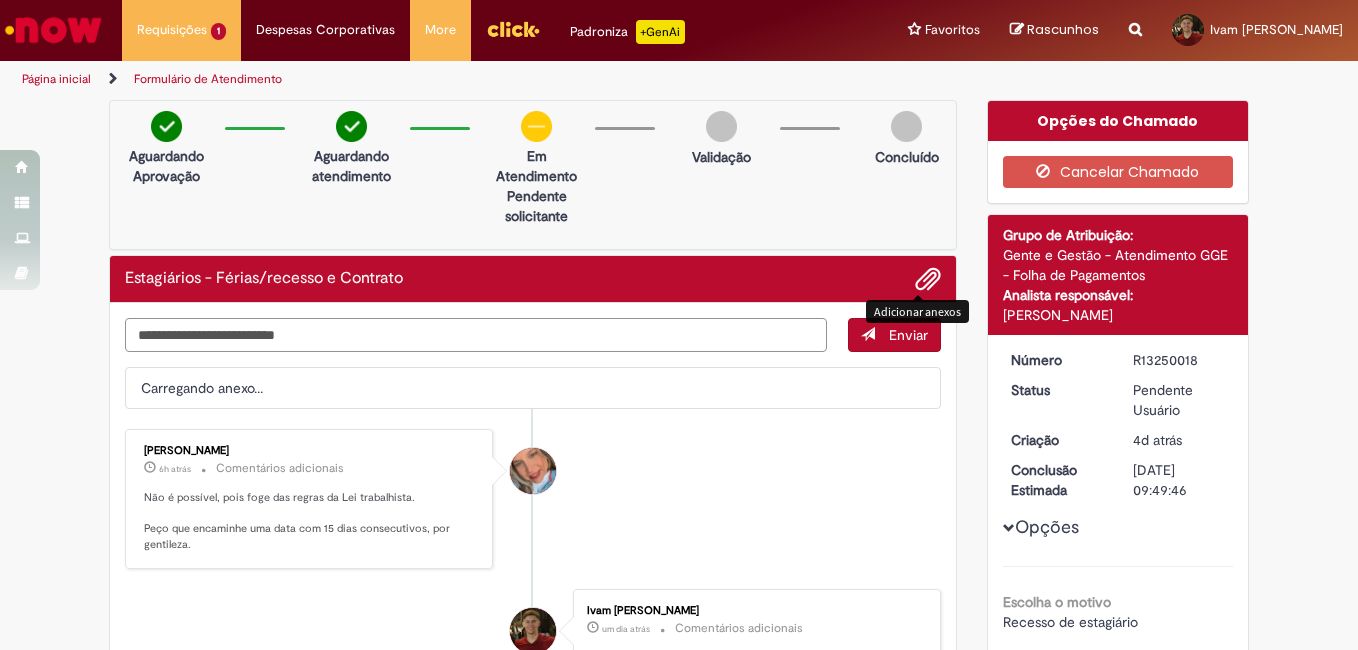 click at bounding box center (476, 335) 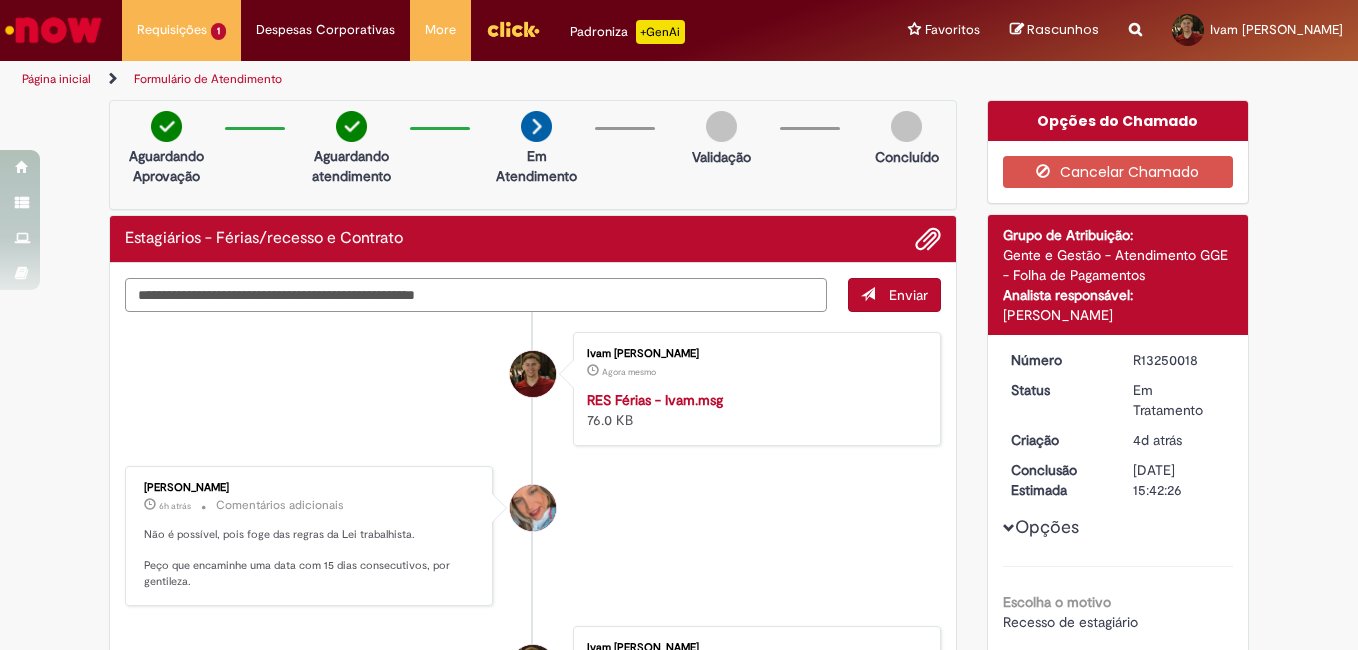 type on "**********" 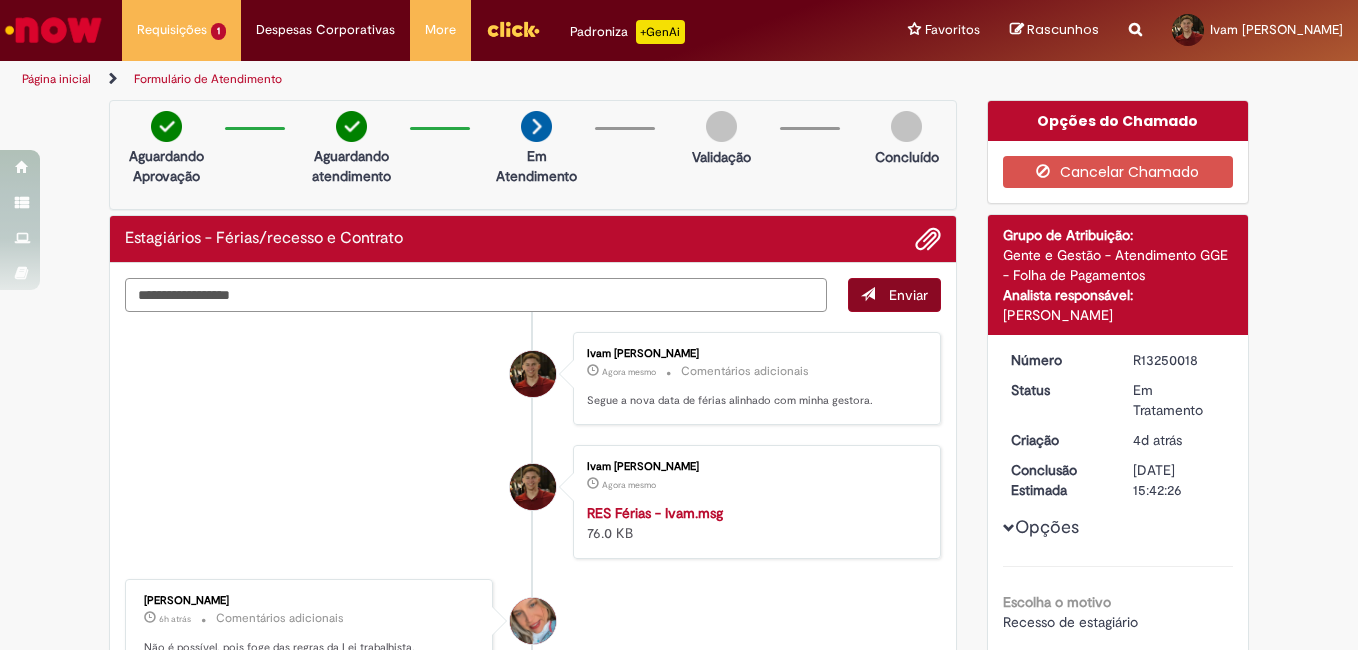 type on "**********" 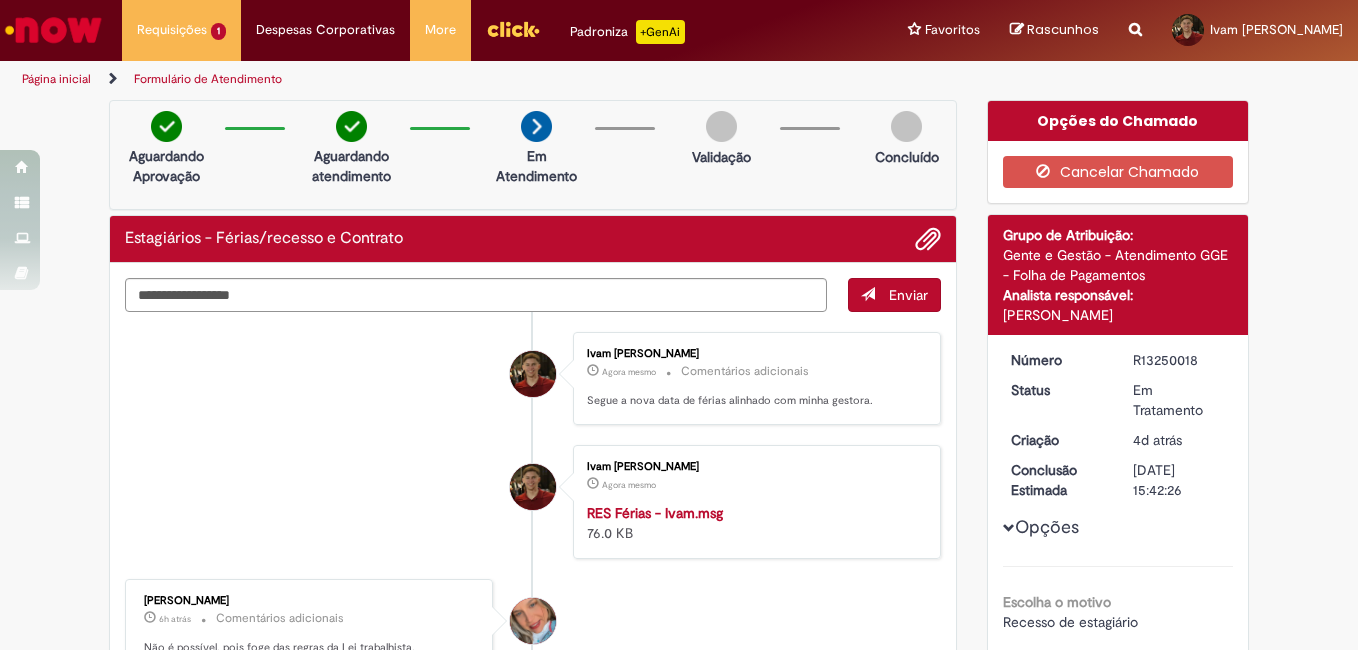 click on "Enviar" at bounding box center [908, 295] 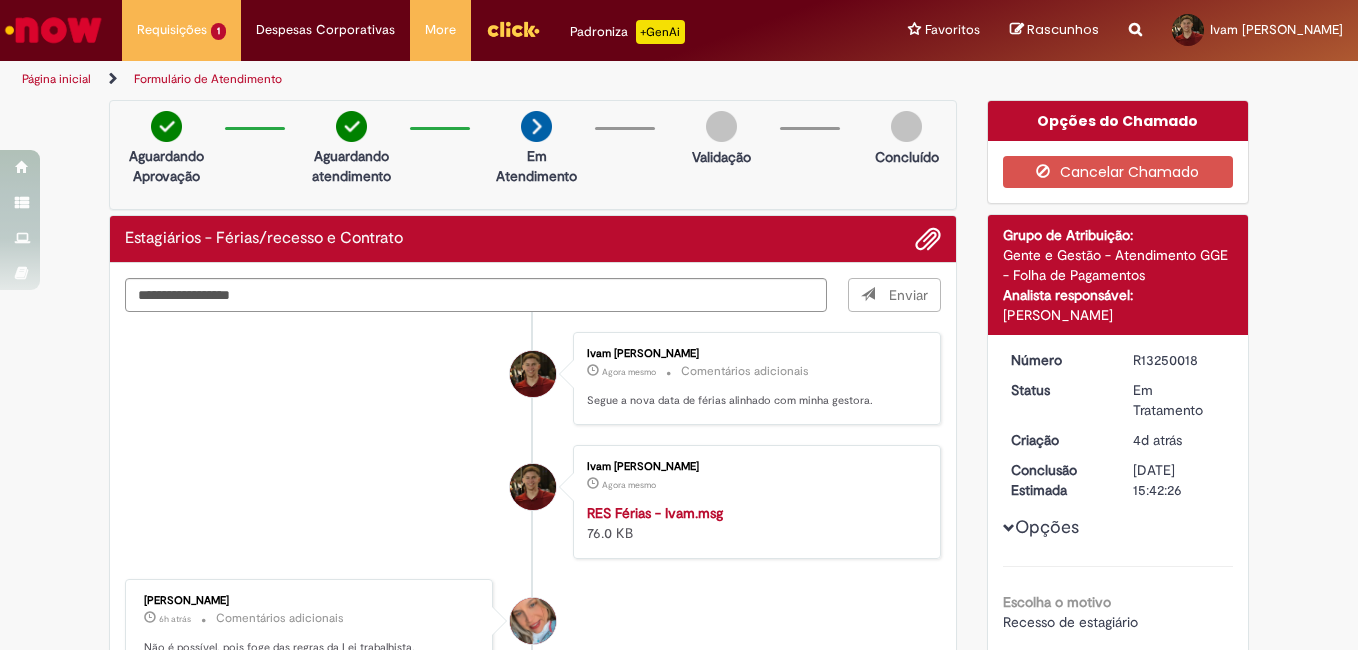 type 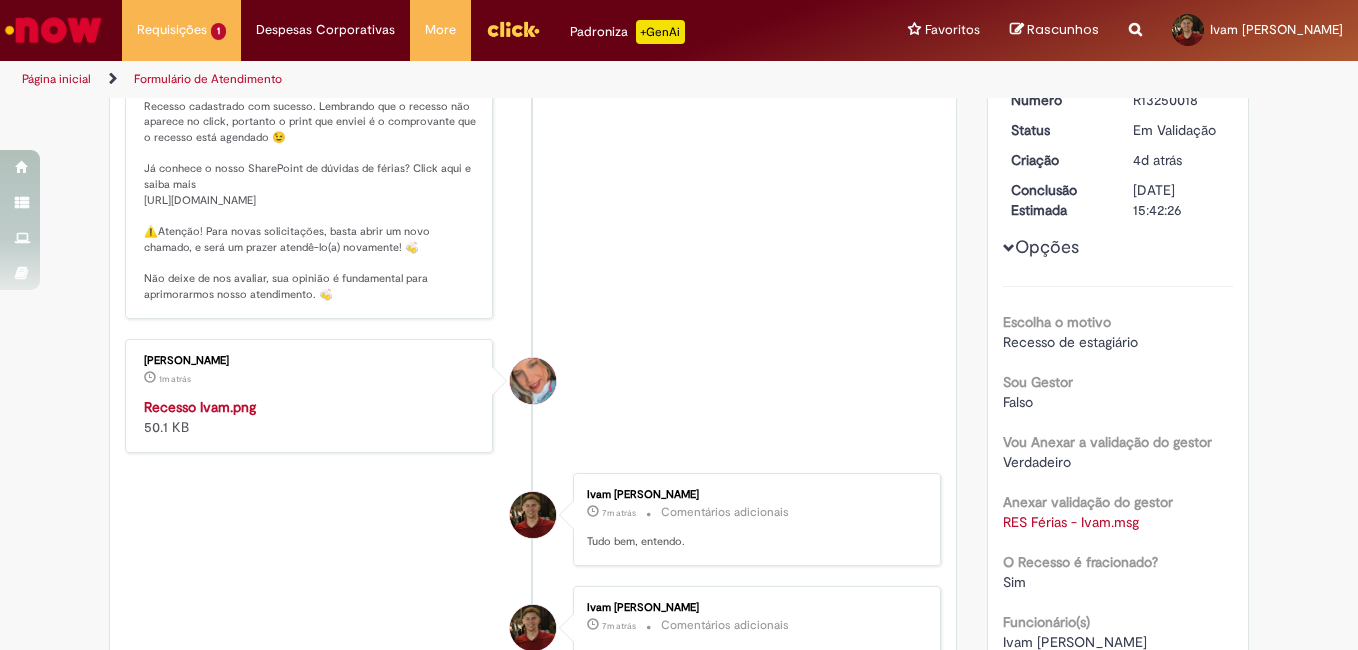 scroll, scrollTop: 400, scrollLeft: 0, axis: vertical 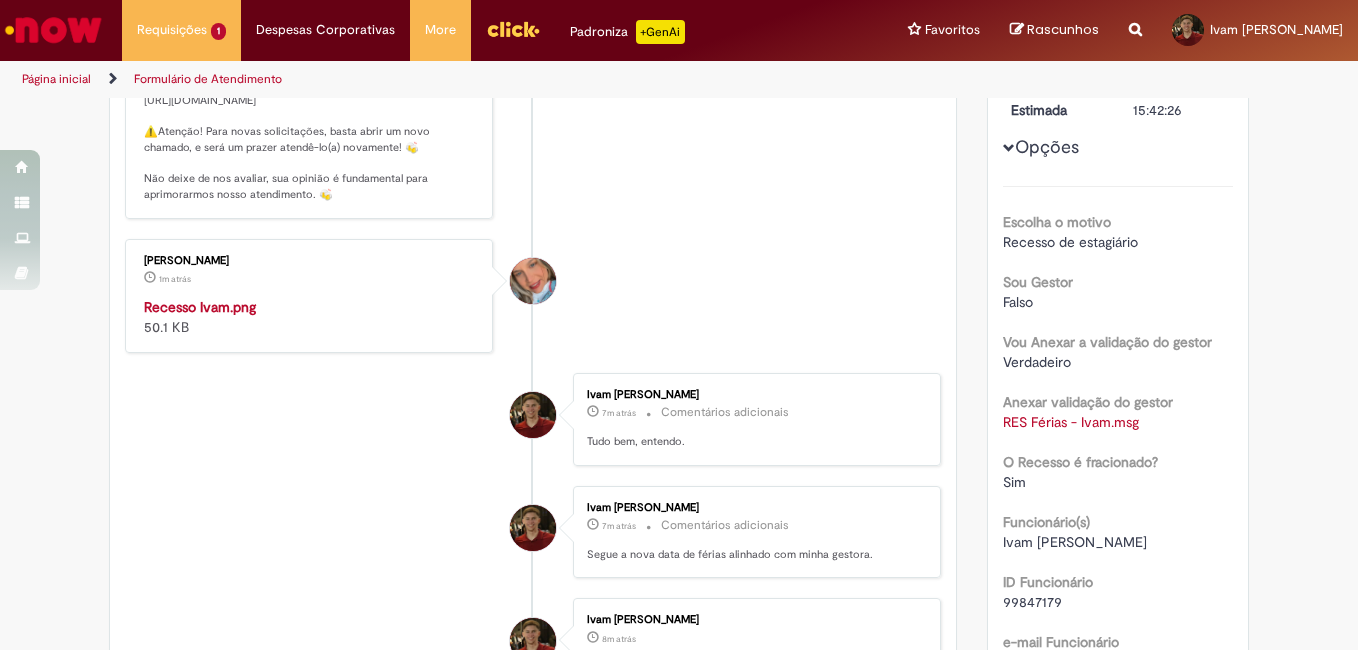 click at bounding box center [310, 297] 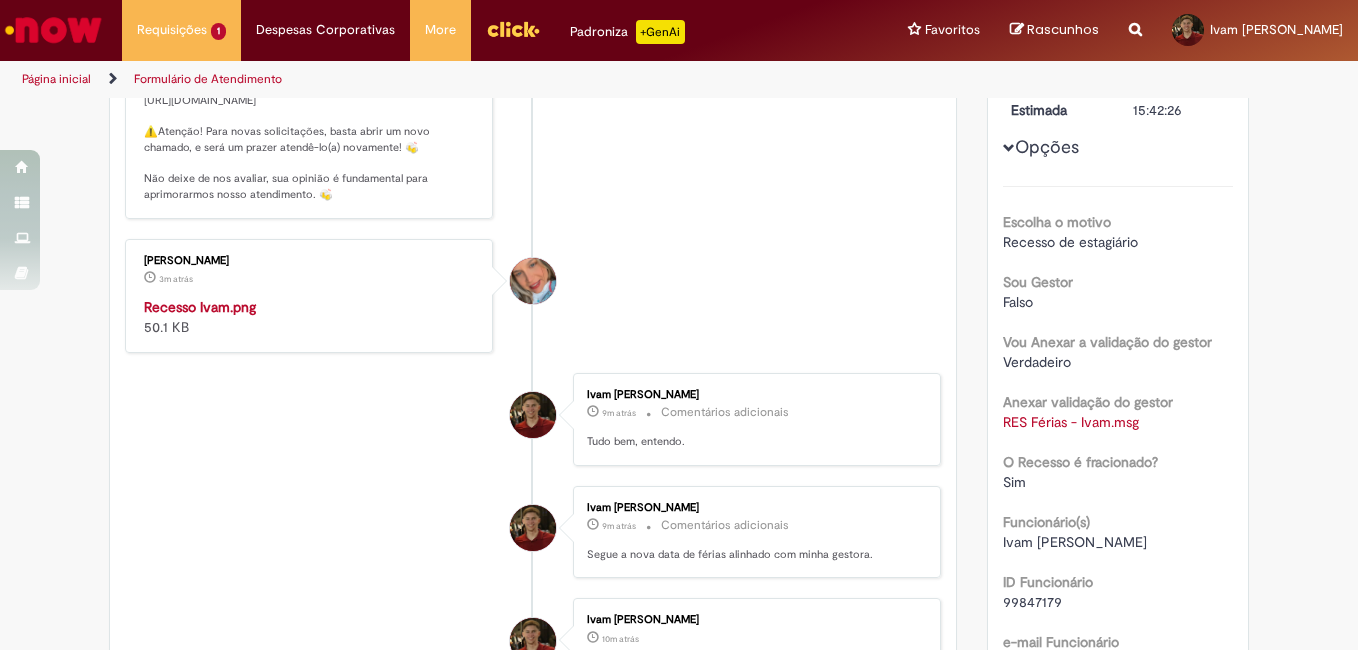 click at bounding box center [310, 297] 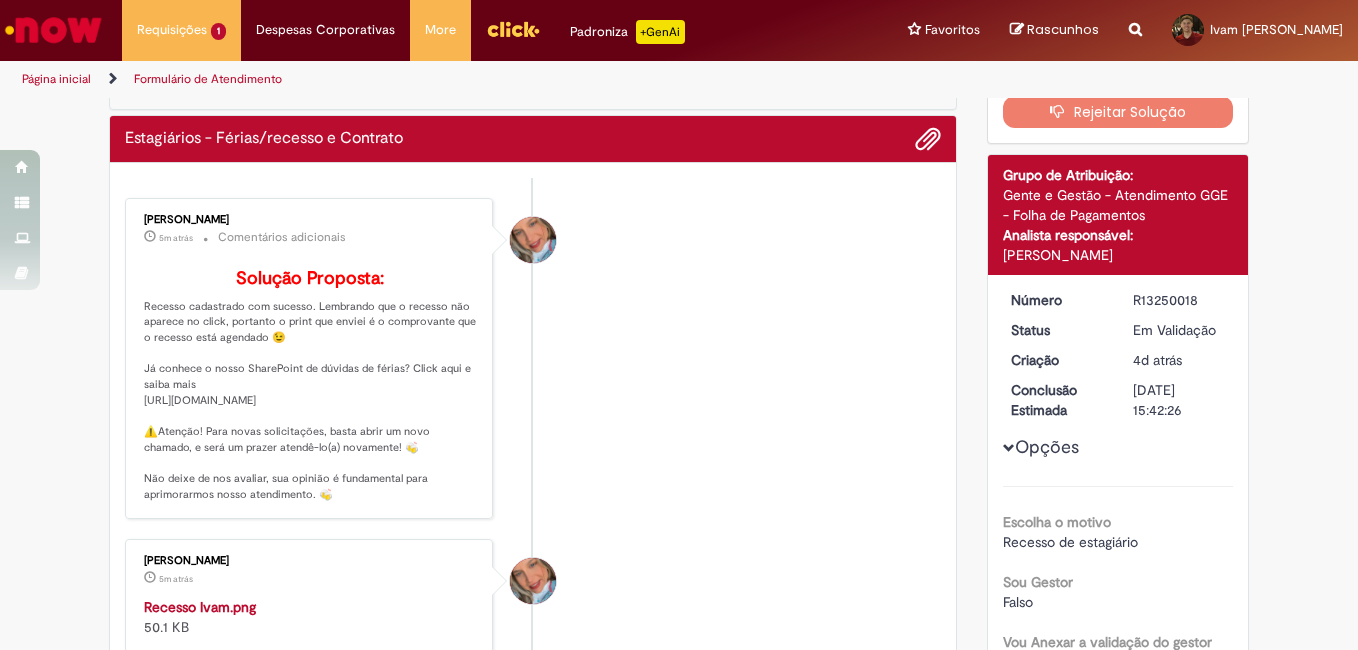 scroll, scrollTop: 0, scrollLeft: 0, axis: both 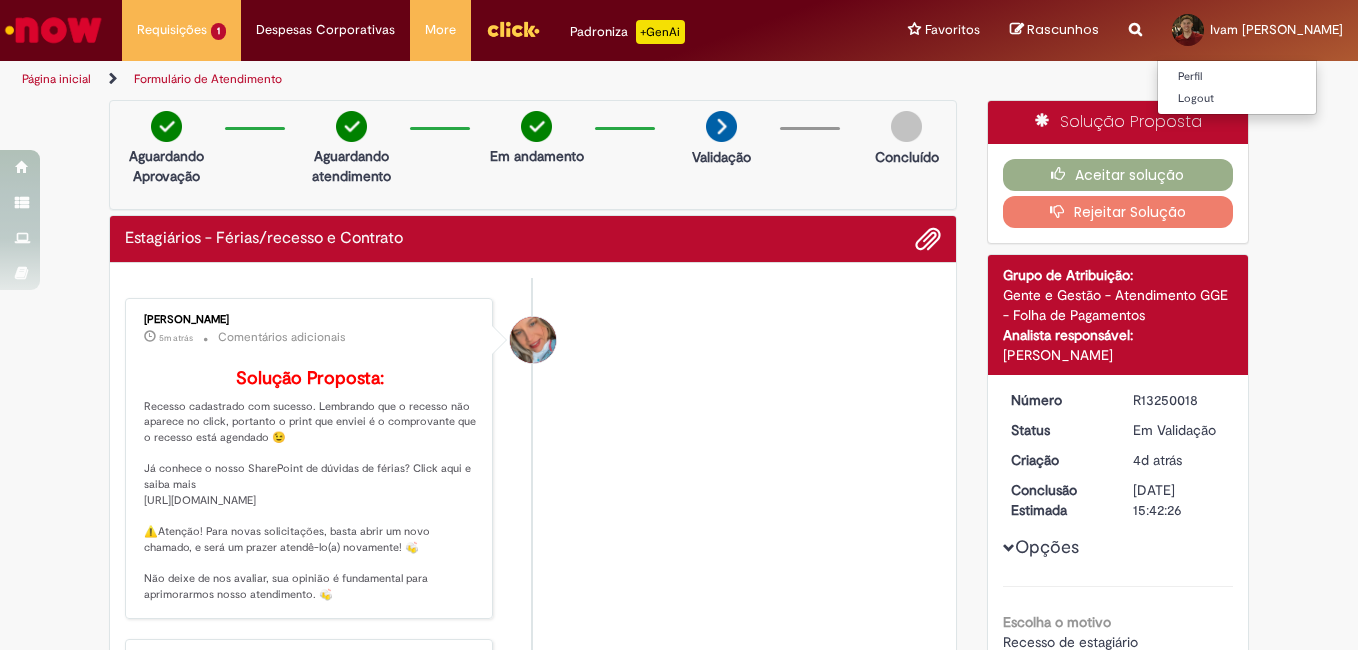 click on "Ivam [PERSON_NAME]" at bounding box center [1257, 30] 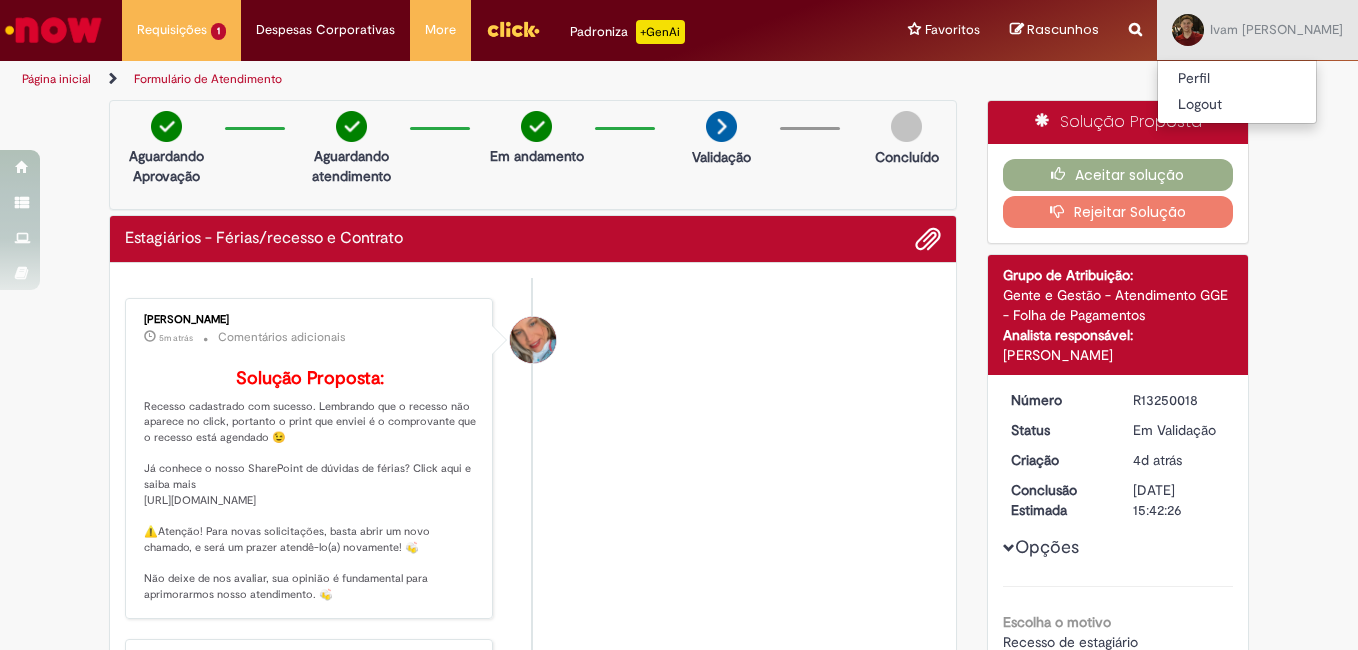 click on "Verificar Código de Barras
Aguardando Aprovação
Aguardando atendimento
Em andamento
Validação
Concluído
Estagiários - Férias/recesso e Contrato
Enviar
[PERSON_NAME]
5m atrás 5 minutos atrás     Comentários adicionais
Solução Proposta:" at bounding box center [679, 1184] 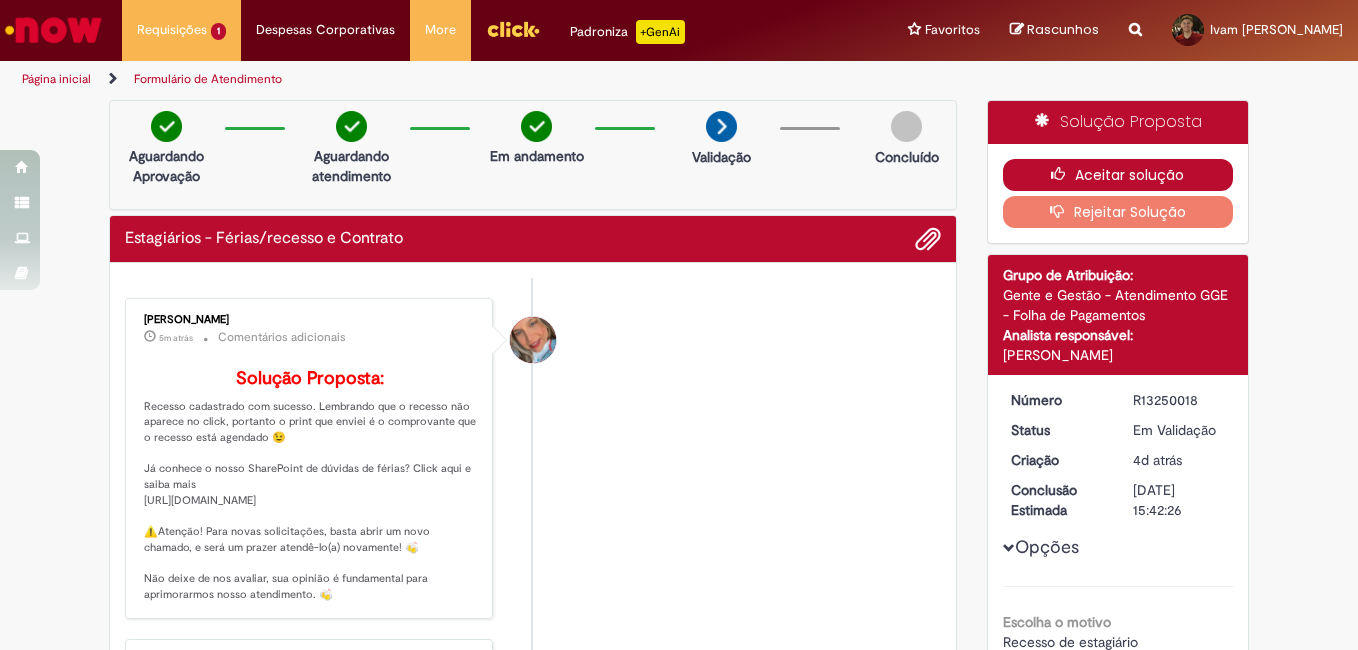 click on "Aceitar solução" at bounding box center [1118, 175] 